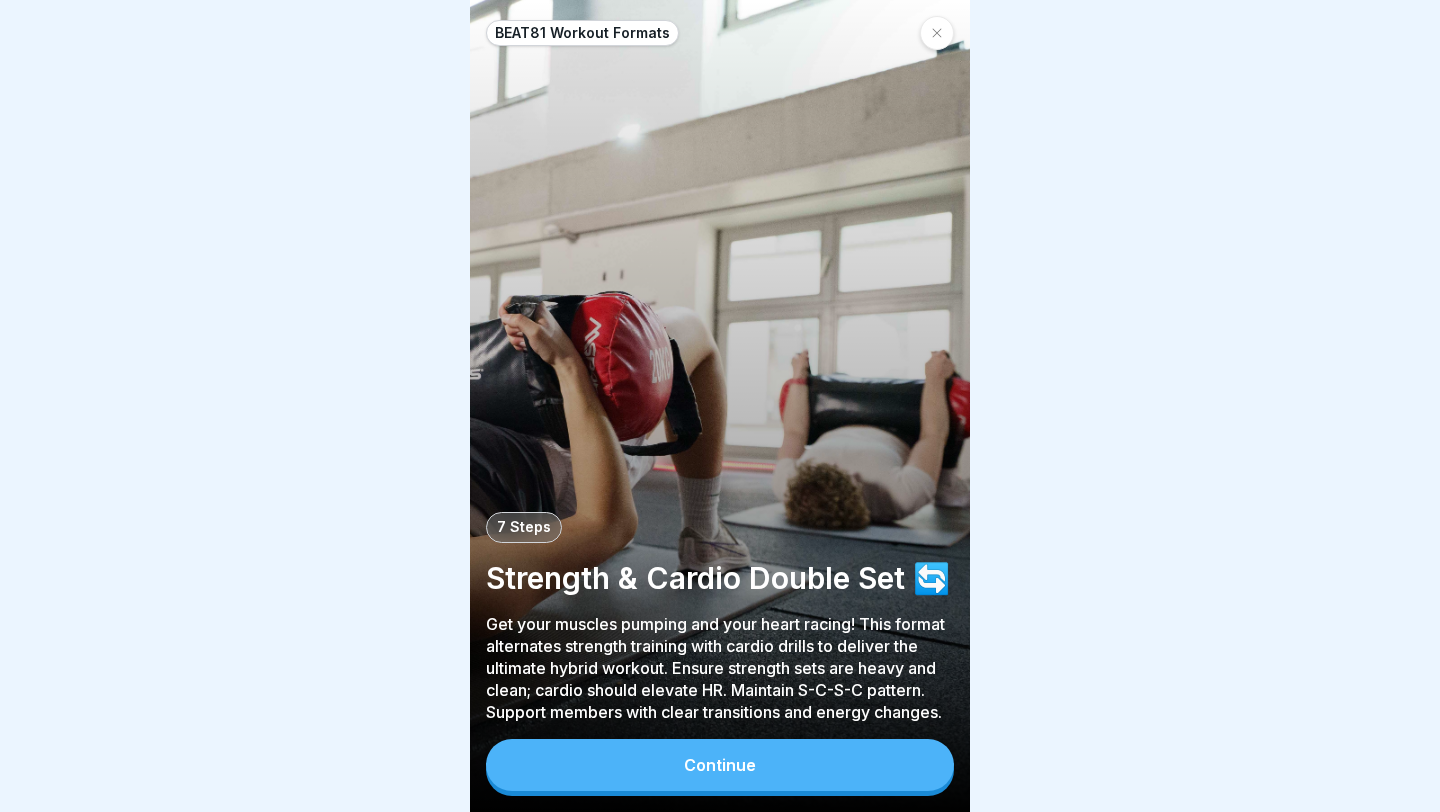scroll, scrollTop: 0, scrollLeft: 0, axis: both 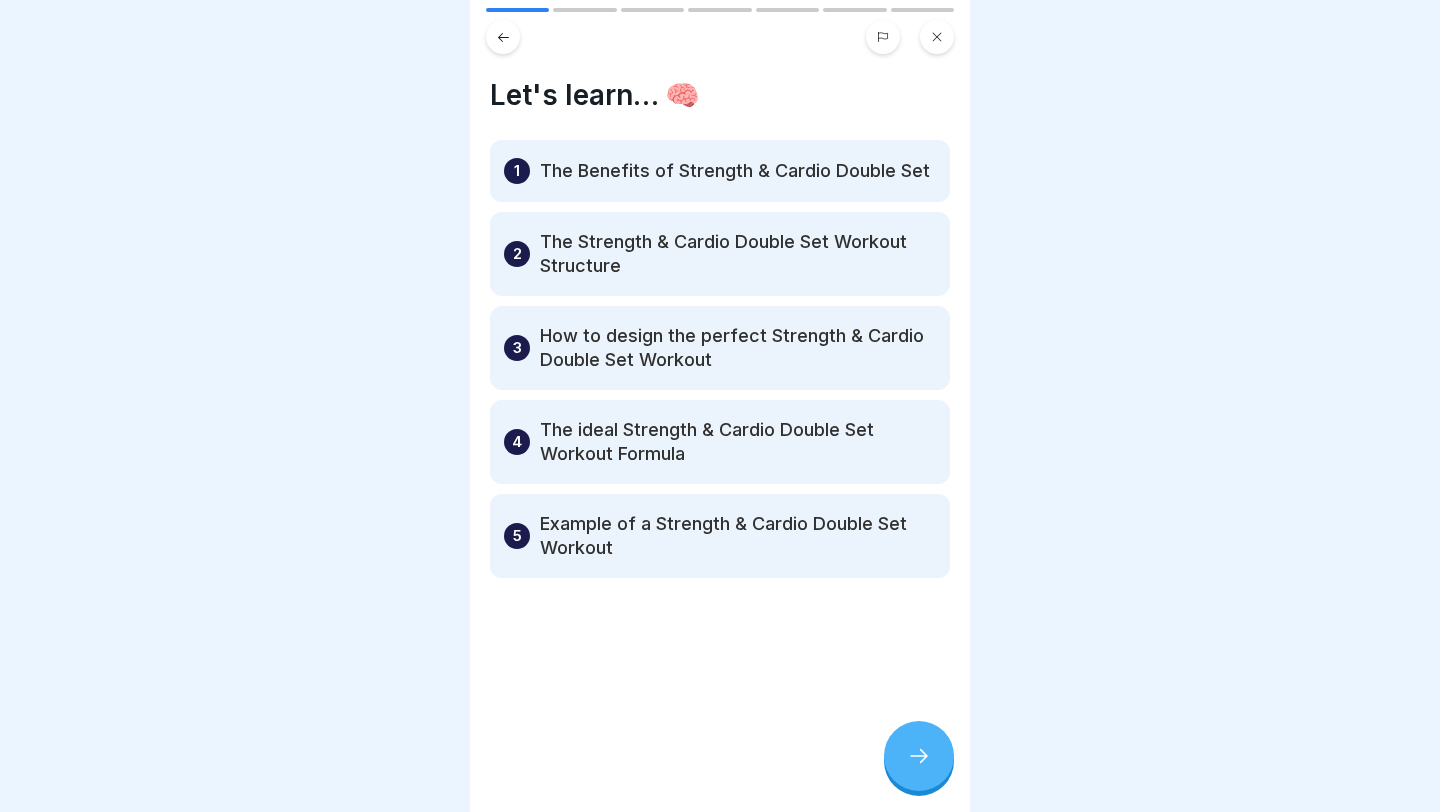 click on "BEAT81 Workout Formats 7 Steps Strength & Cardio Double Set 🔄 Get your muscles pumping and your heart racing! This format alternates strength training with cardio drills to deliver the ultimate hybrid workout. Ensure strength sets are heavy and clean; cardio should elevate HR. Maintain S-C-S-C pattern. Support members with clear transitions and energy changes. Continue Let's learn… 🧠 1 The Benefits of Strength & Cardio Double Set 2 The Strength & Cardio Double Set Workout Structure 3 How to design the perfect Strength & Cardio Double Set Workout 4 The ideal Strength & Cardio Double Set Workout Formula 5 Example of a Strength & Cardio Double Set Workout The benefits of Strength & Cardio Double Set The Strength & Cardio Double Set Workout Structure 🏋️🏋️‍♀️ 📍 8 stations   ✌️ 1 exercises per station   ⏱️ All exercises:    35 seconds work   🔁  Every exercise at a station is    performed twice in a row    🔢 Each station will    alternate           📍 Station 1:" at bounding box center (220, 406) 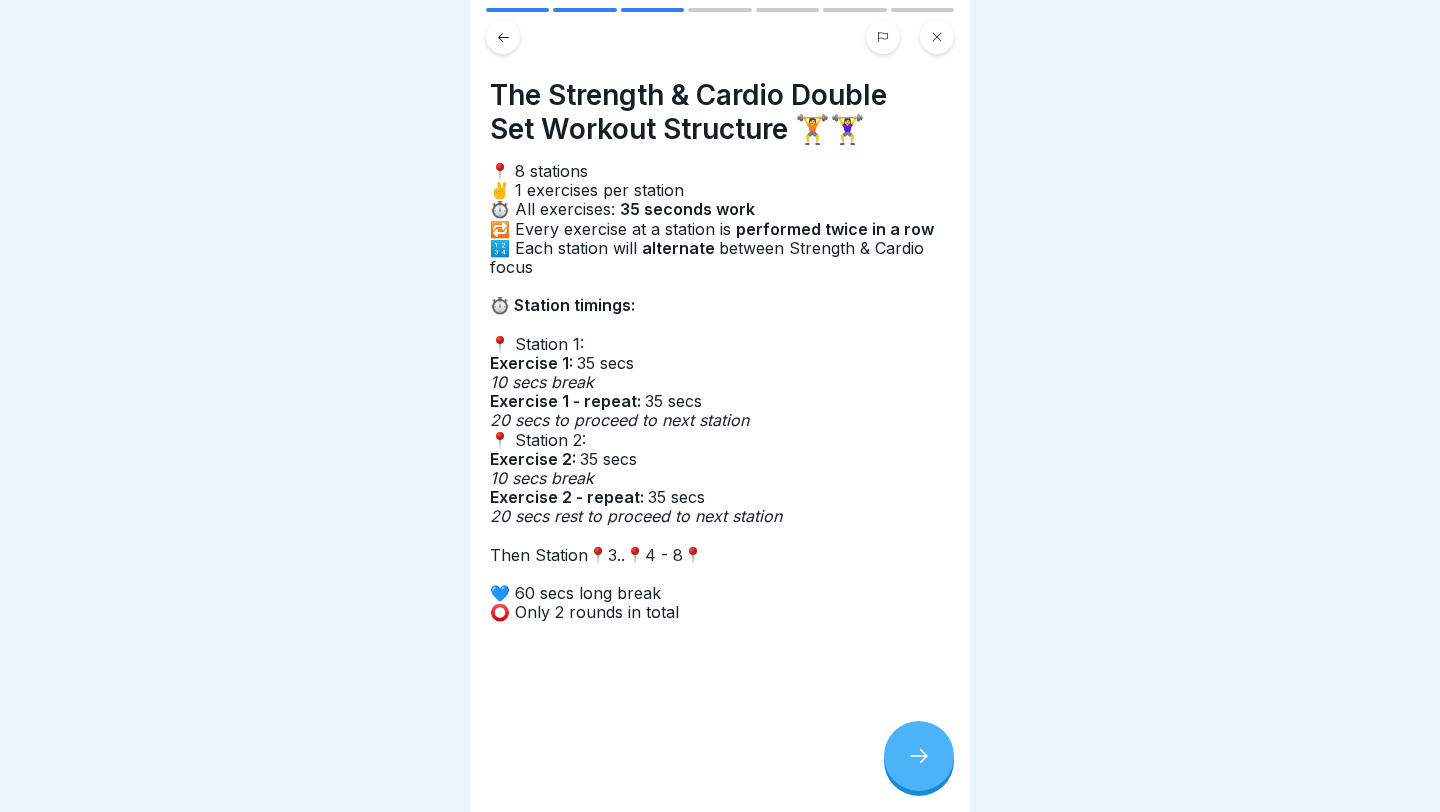 click at bounding box center (919, 756) 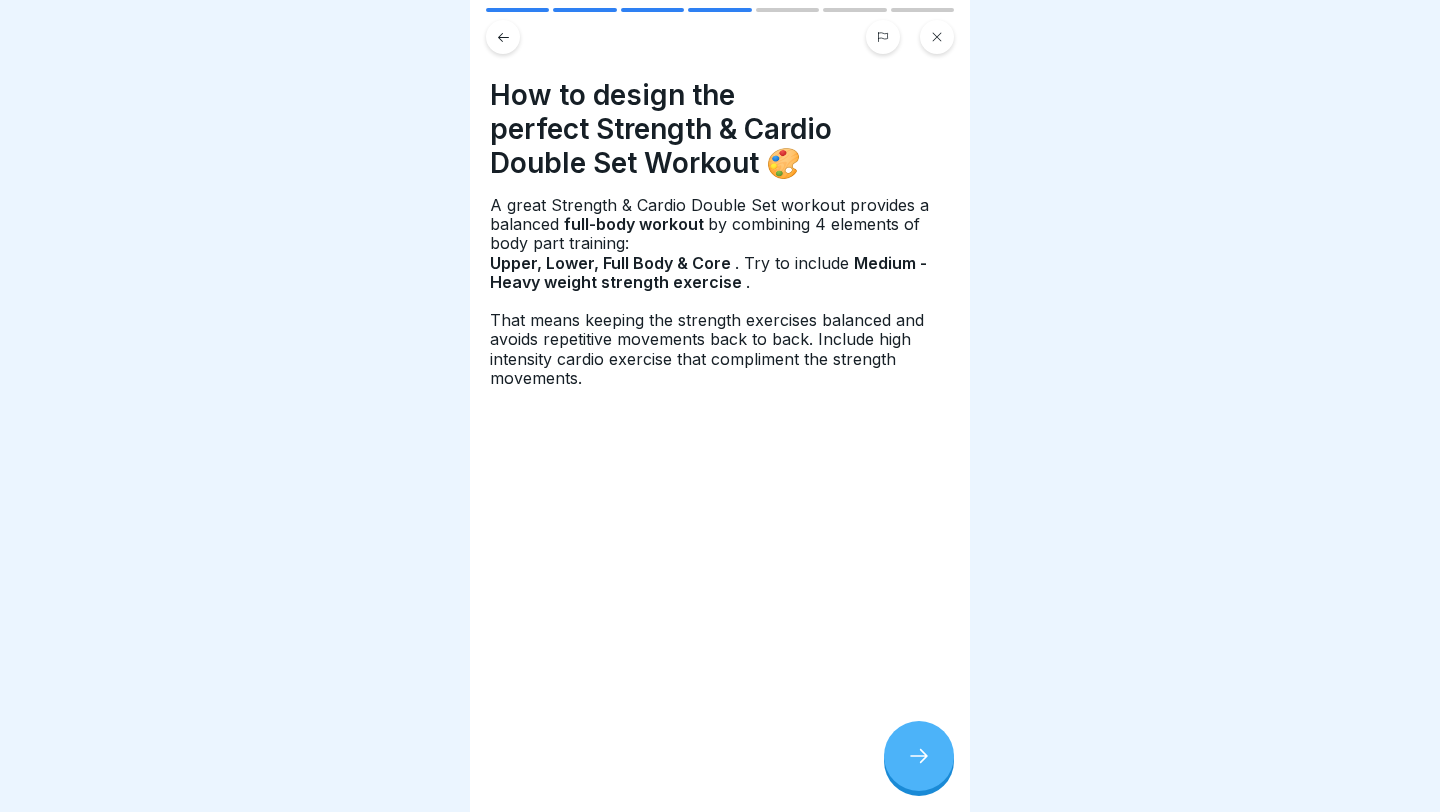click at bounding box center (919, 756) 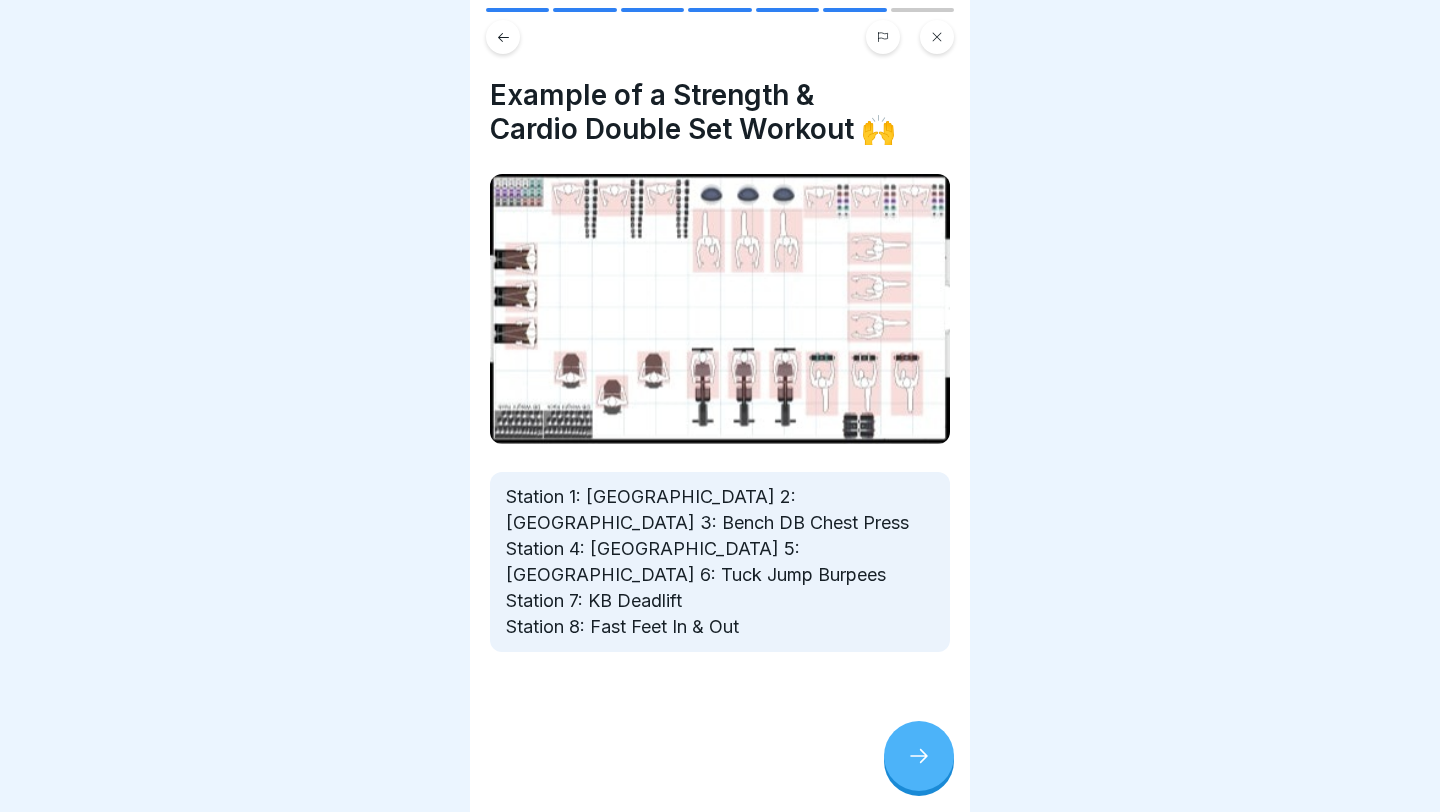 click at bounding box center (919, 756) 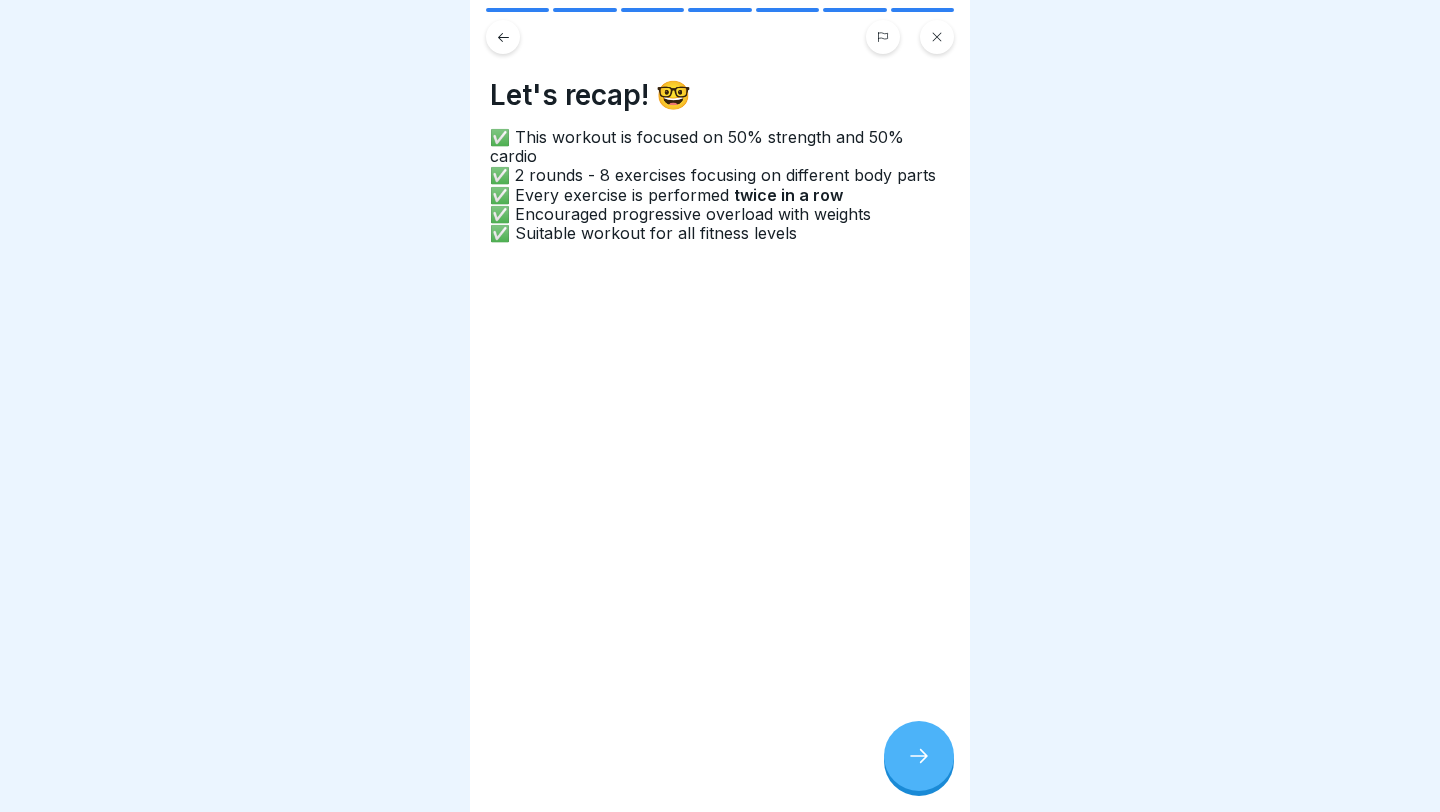 click at bounding box center [919, 756] 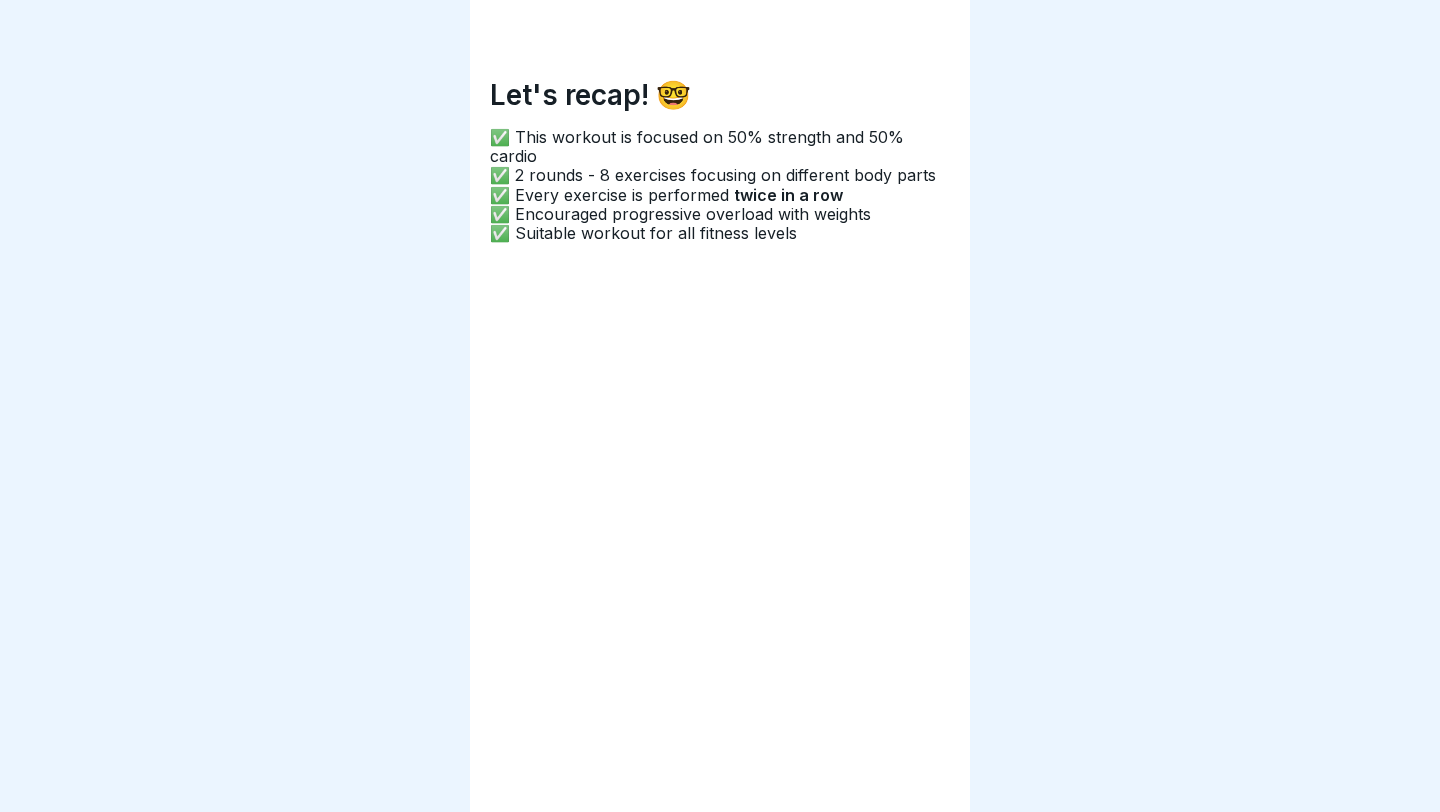 click on "Continue" at bounding box center (1220, 766) 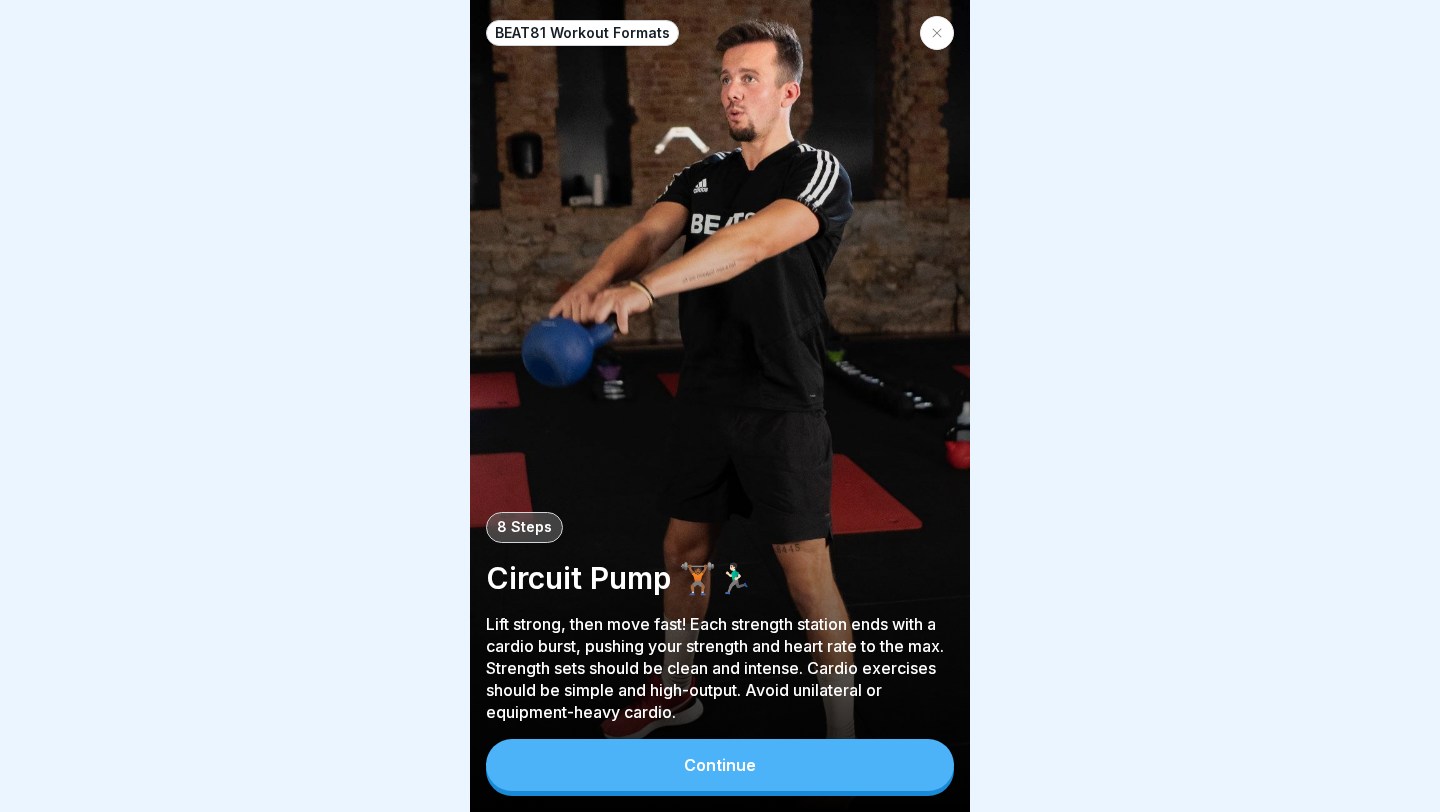 click on "Continue" at bounding box center (720, 765) 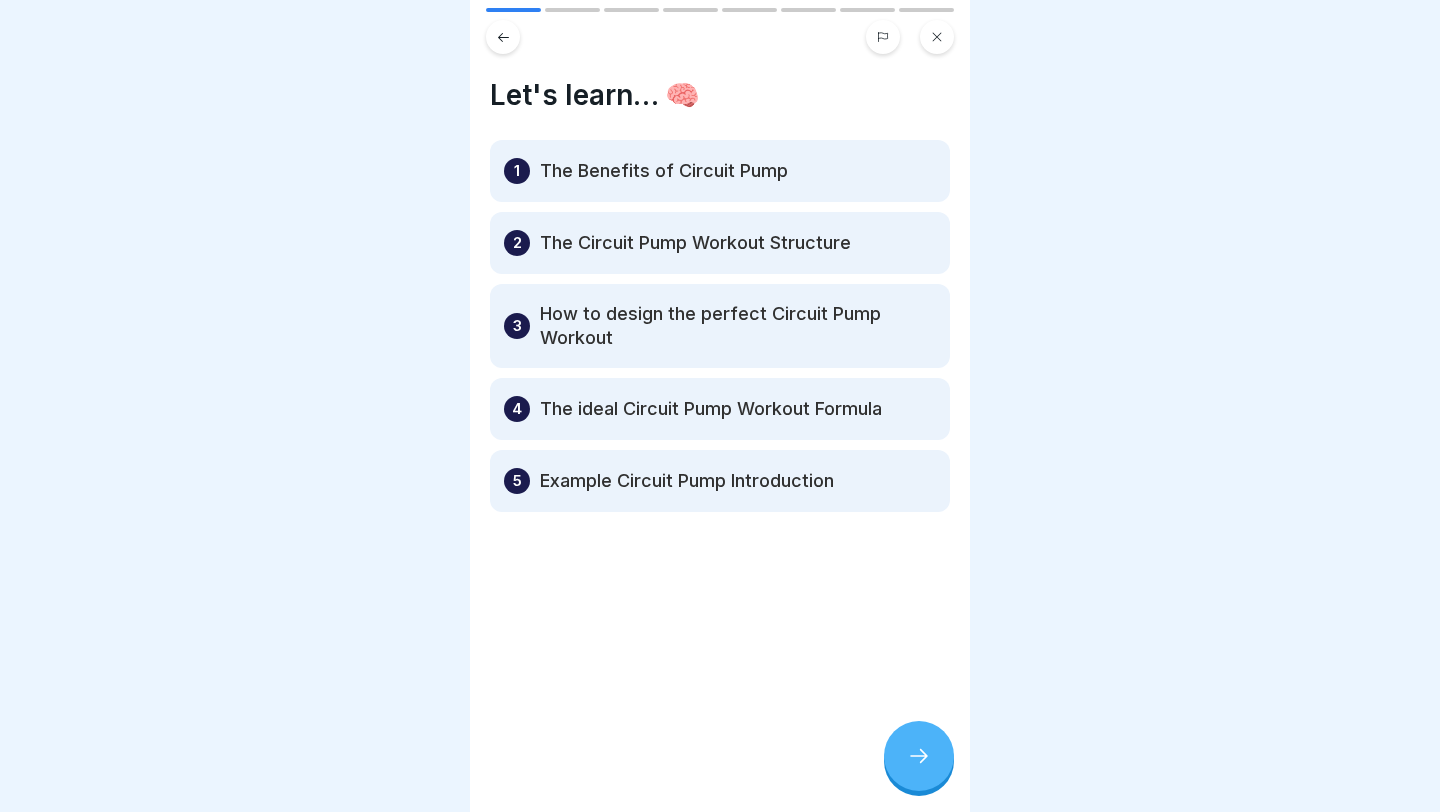 click at bounding box center (720, 31) 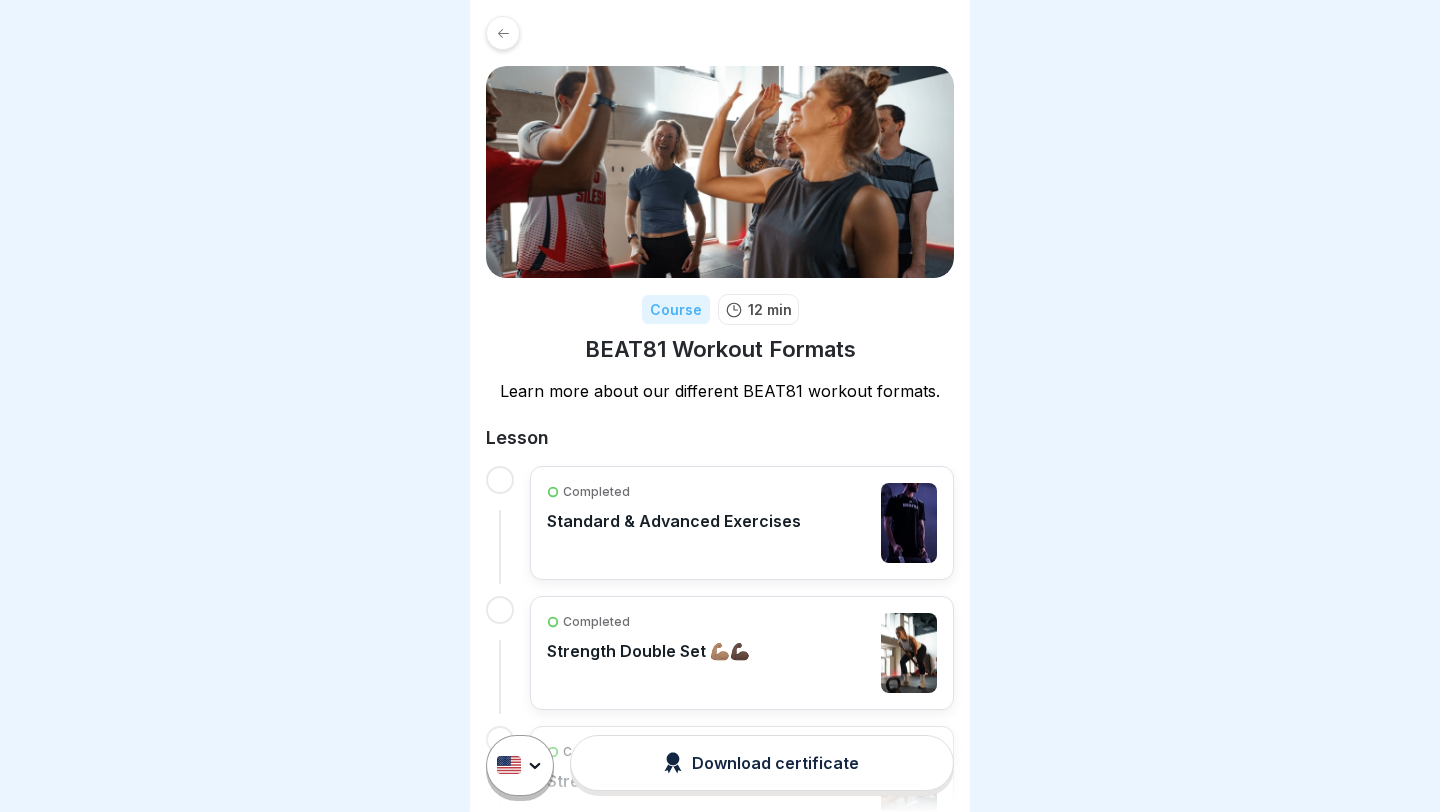 scroll, scrollTop: 0, scrollLeft: 0, axis: both 